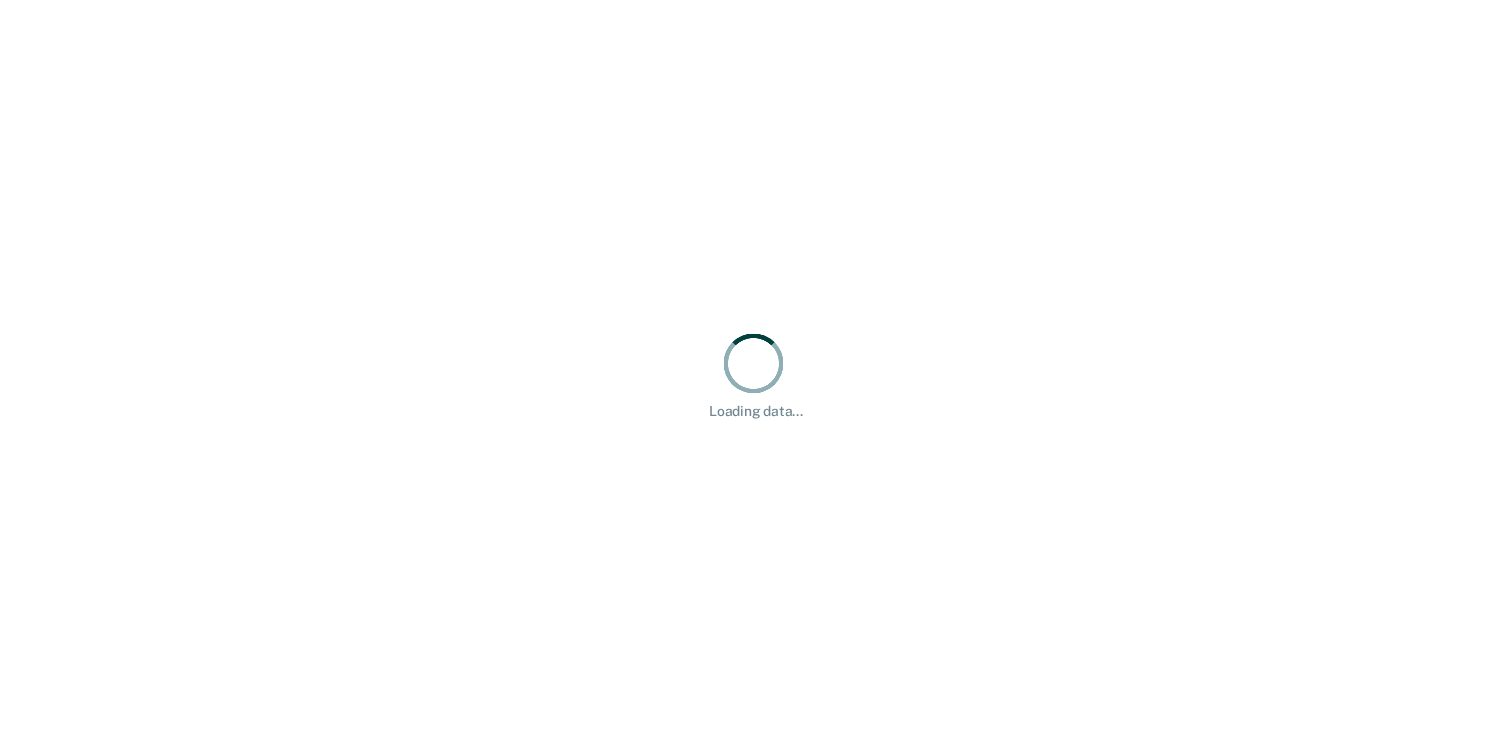 scroll, scrollTop: 0, scrollLeft: 0, axis: both 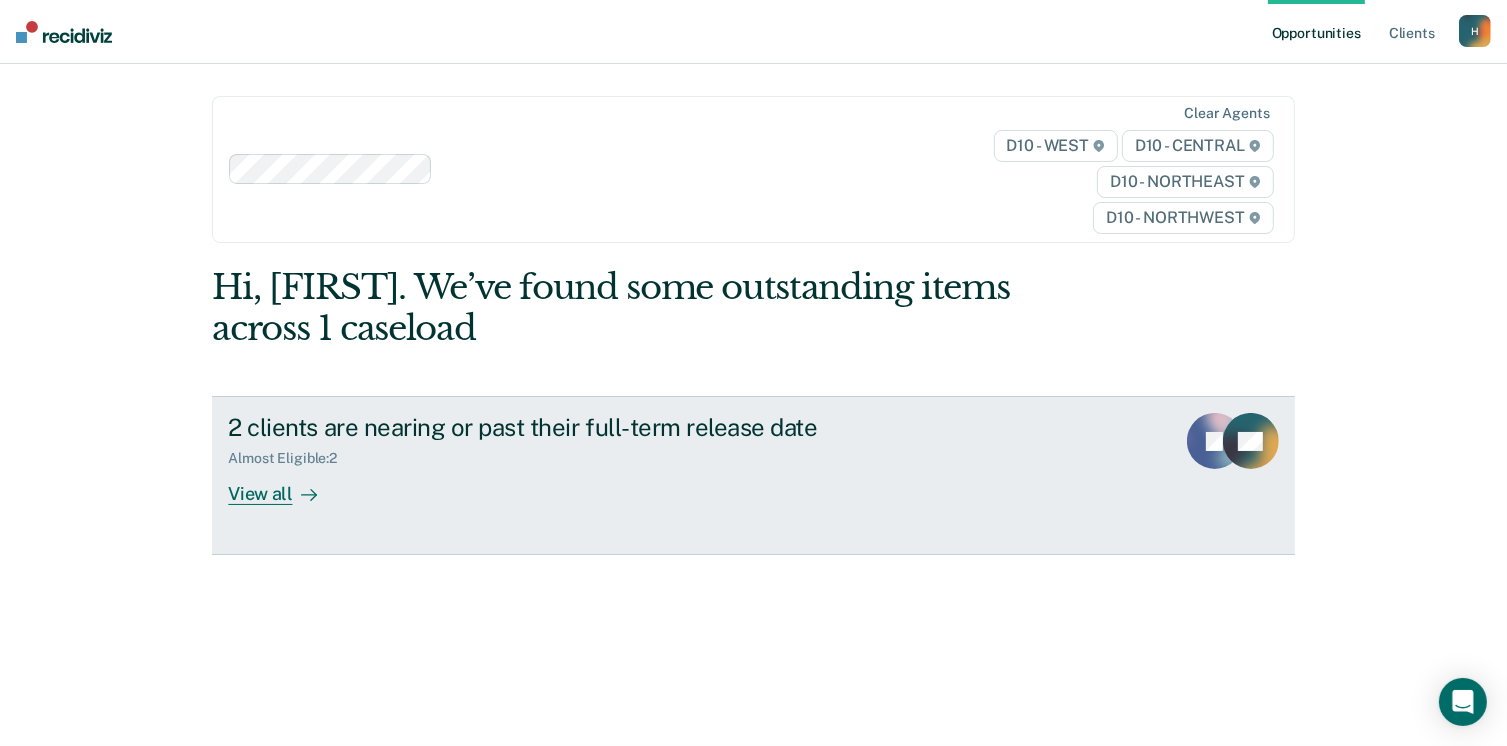 click on "View all" at bounding box center (284, 486) 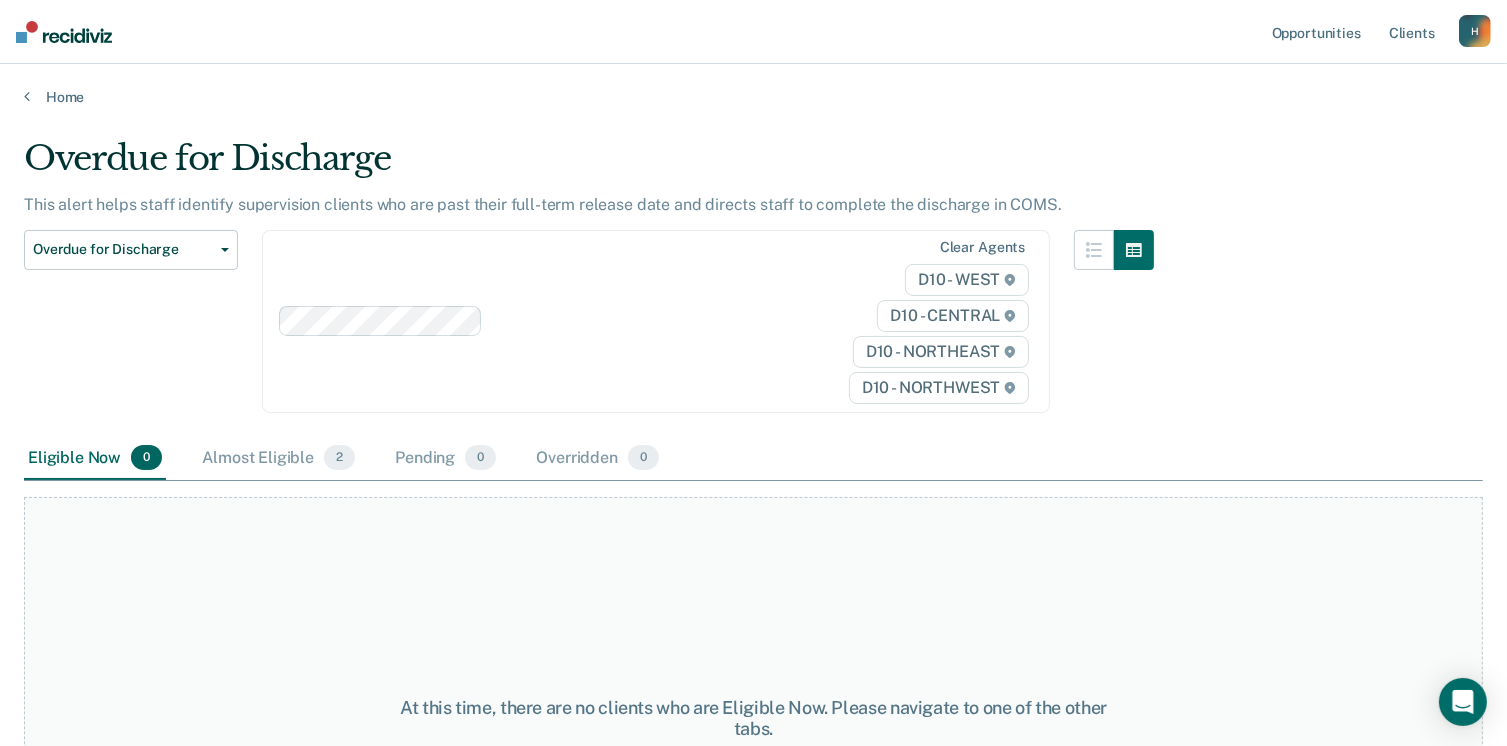 click on "At this time, there are no clients who are Eligible Now. Please navigate to one of the other tabs." at bounding box center [753, 718] 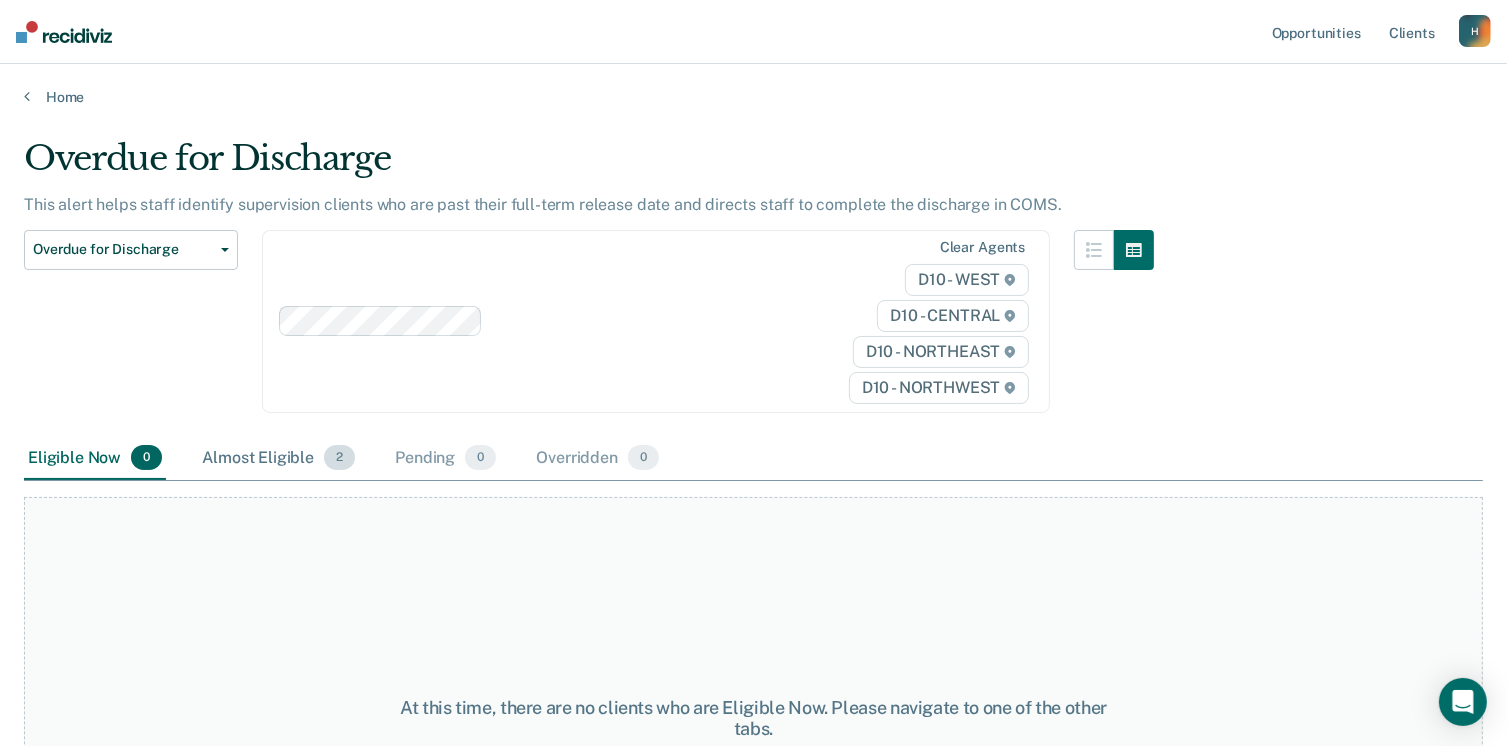 click on "Almost Eligible 2" at bounding box center (278, 459) 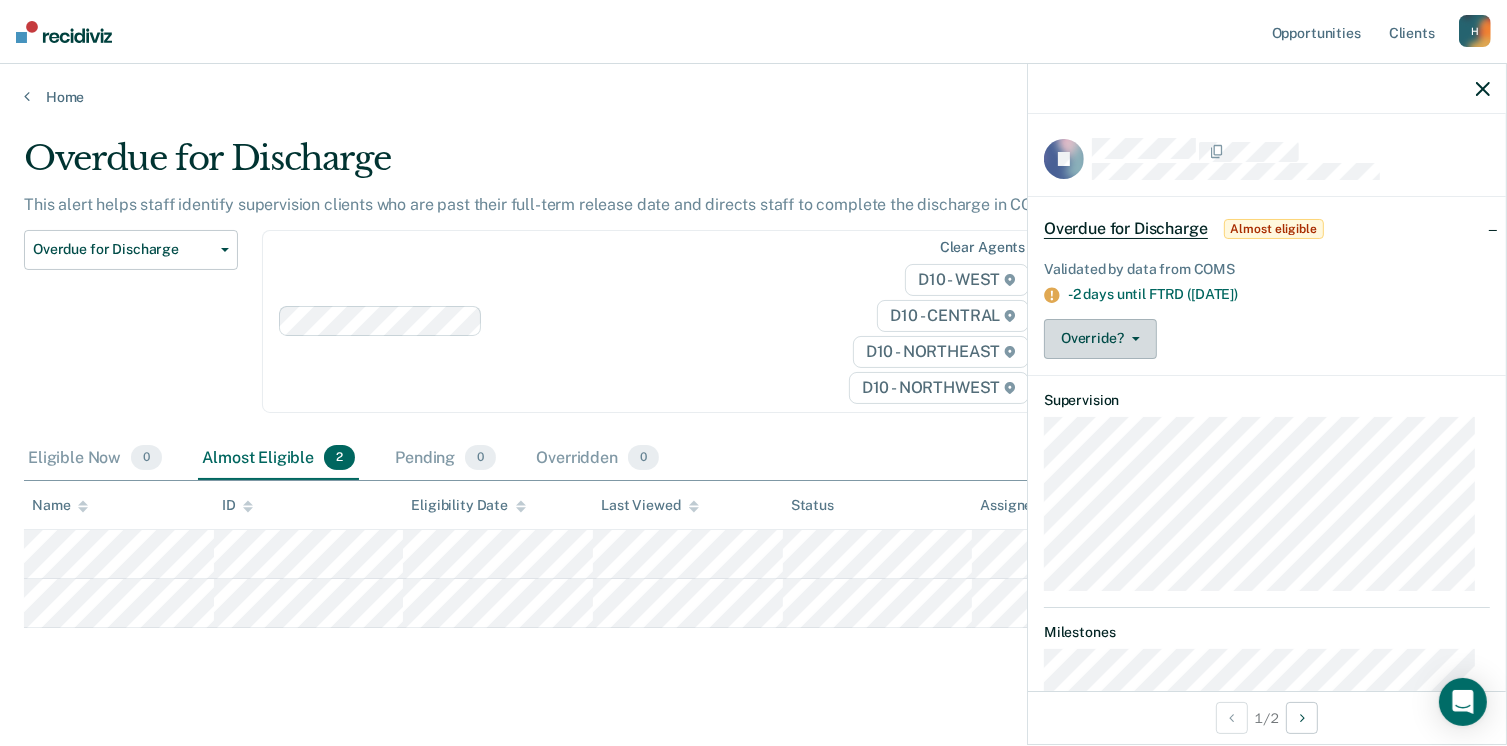 click on "Override?" at bounding box center (1100, 339) 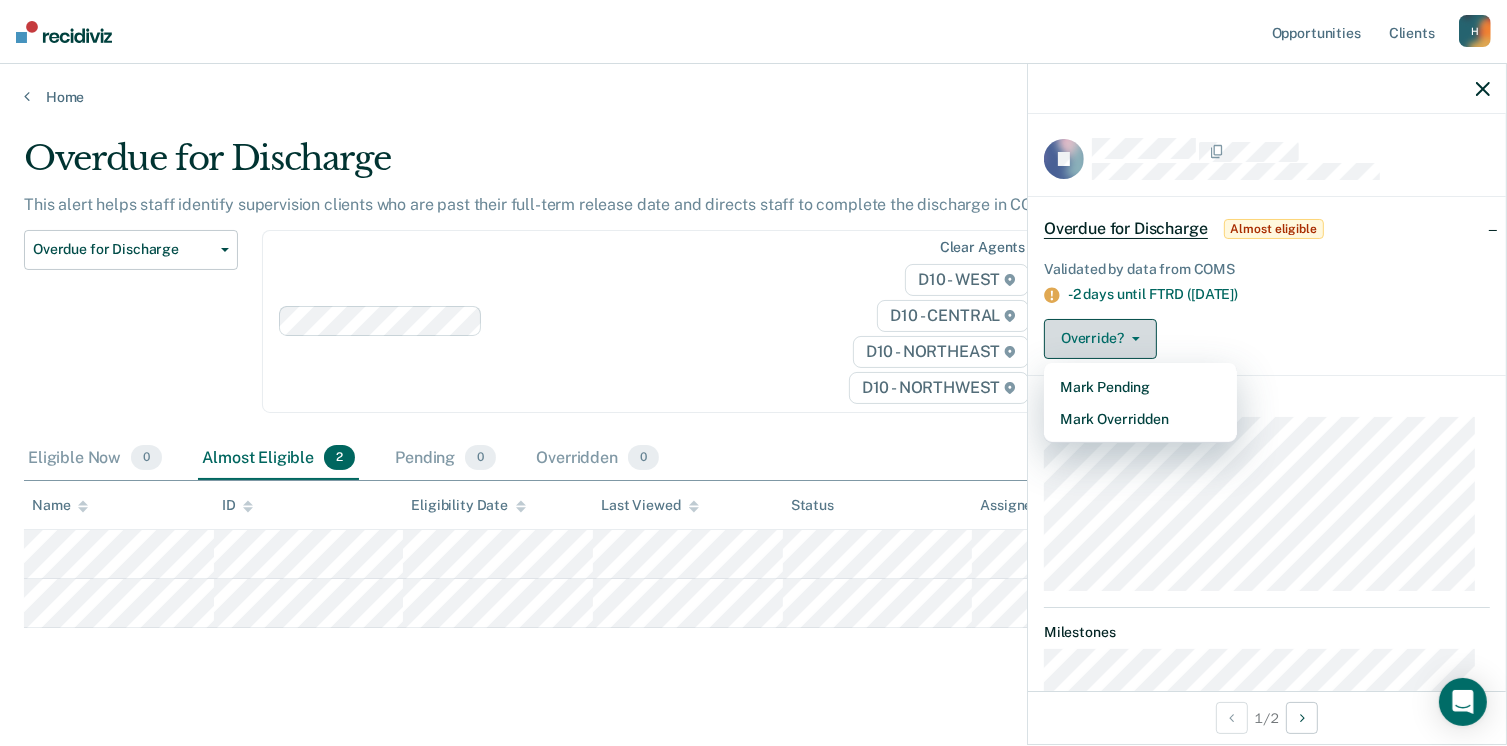 click on "Override?" at bounding box center (1100, 339) 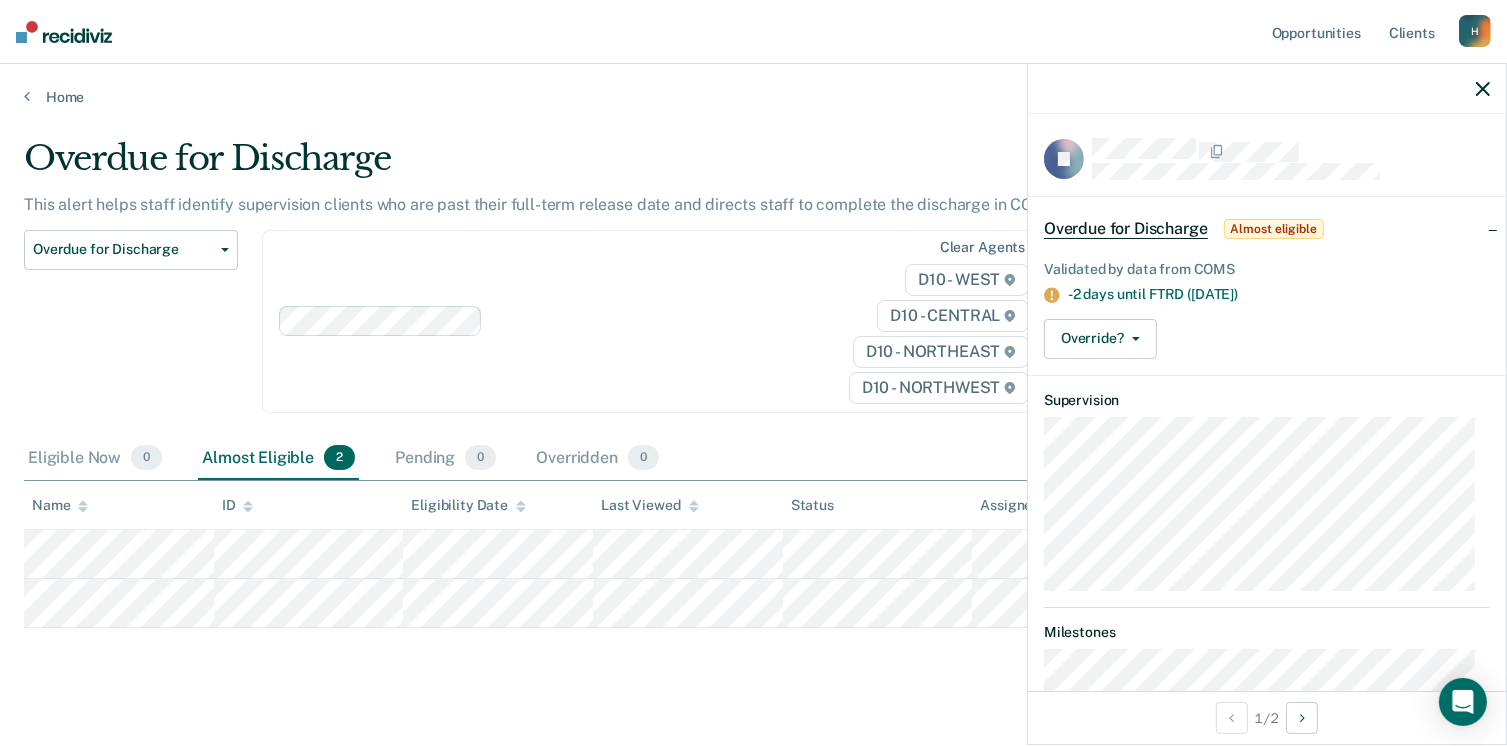 scroll, scrollTop: 85, scrollLeft: 0, axis: vertical 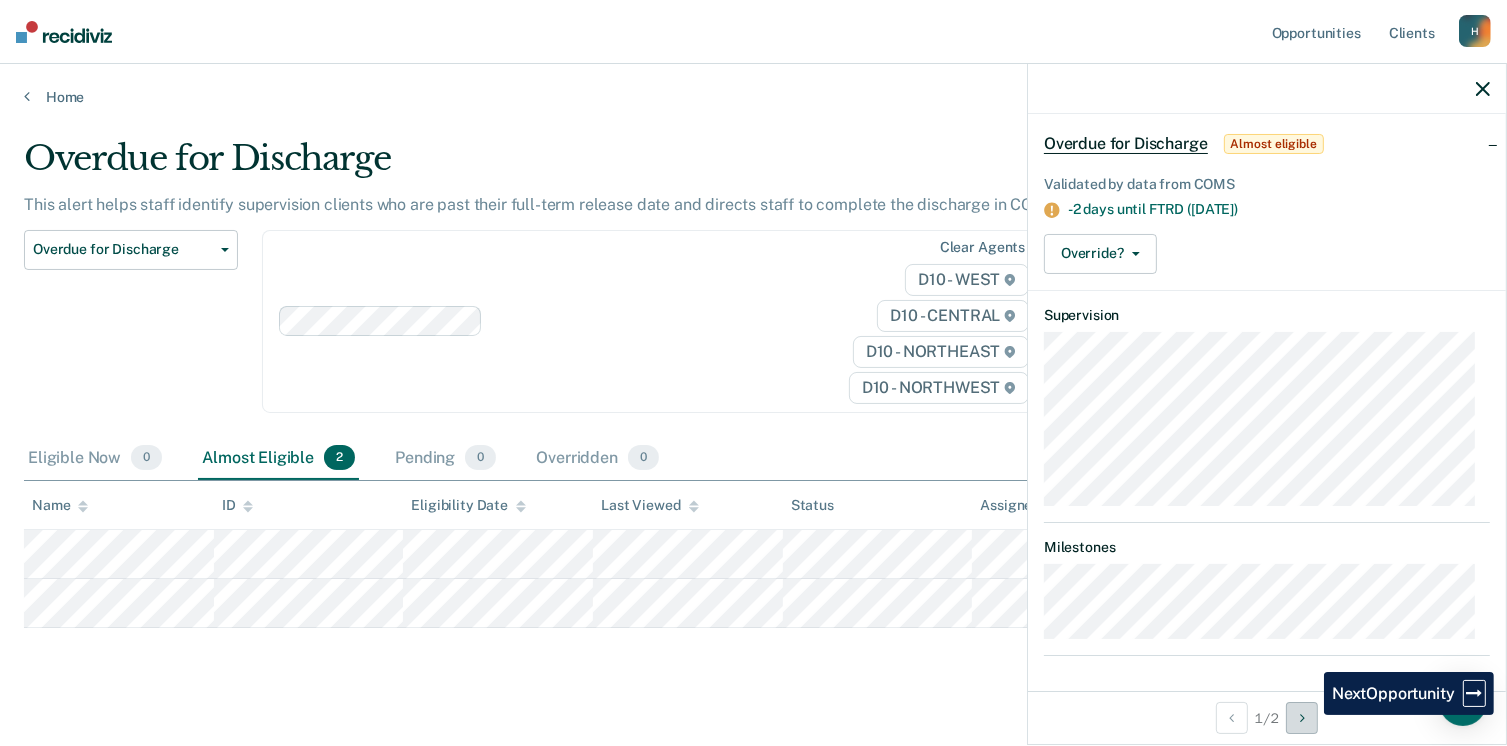 click at bounding box center (1302, 718) 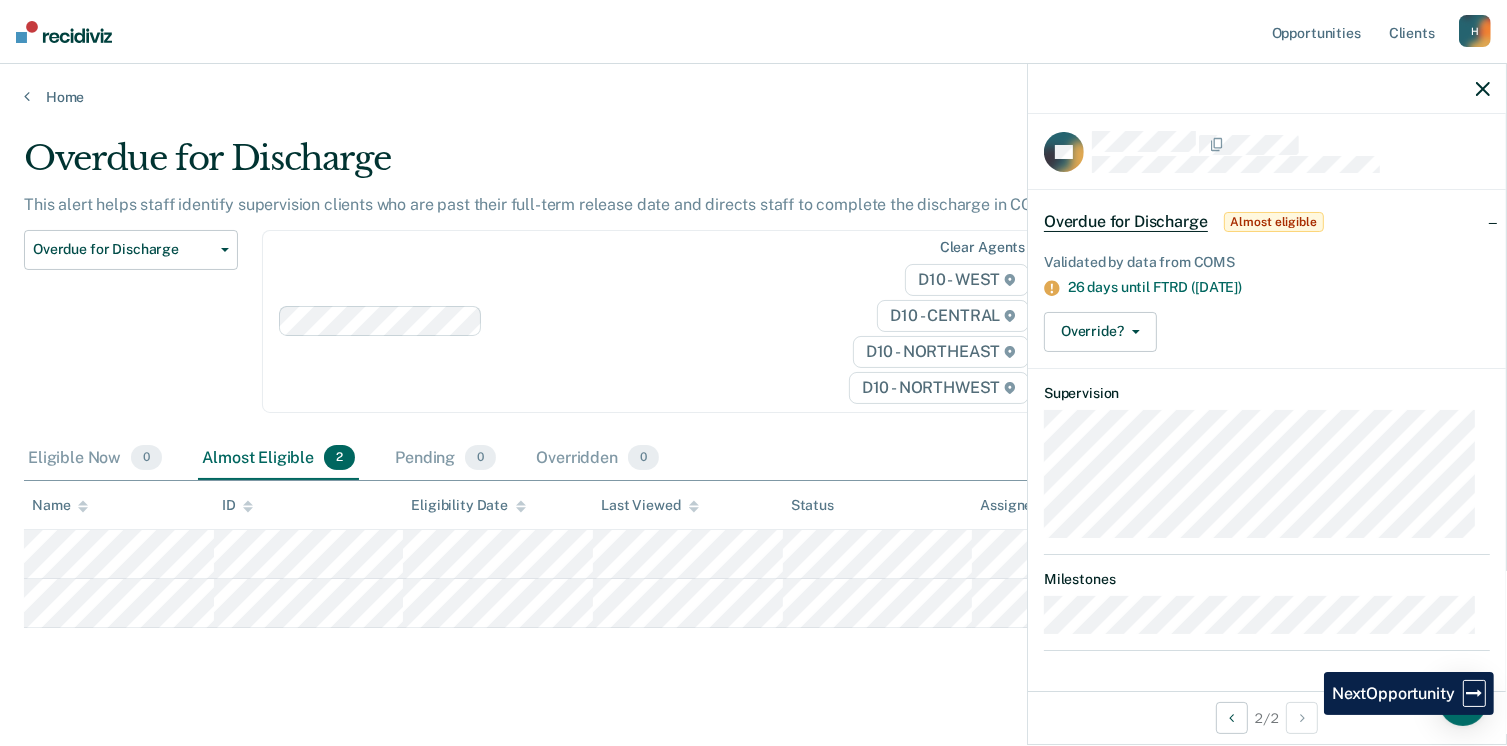 scroll, scrollTop: 2, scrollLeft: 0, axis: vertical 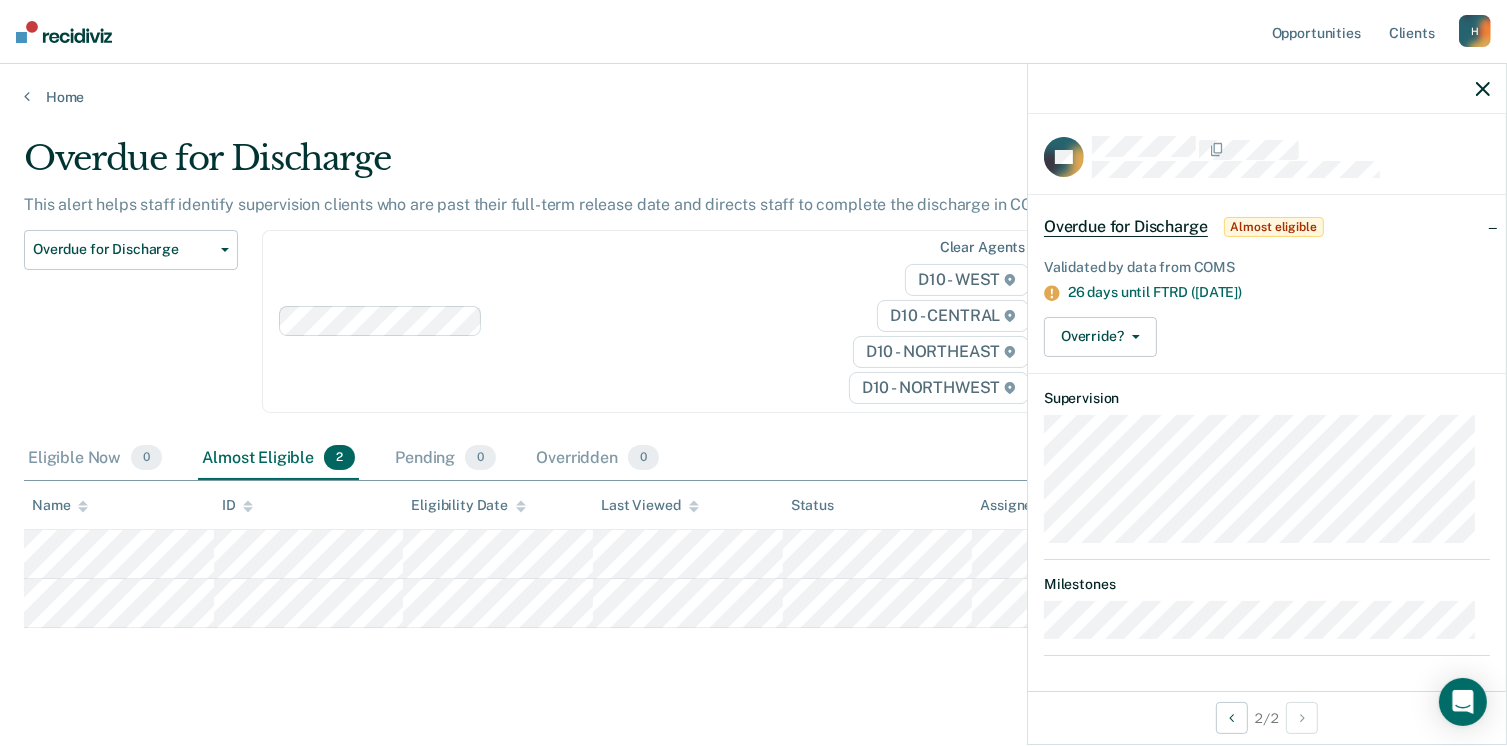 click on "Almost eligible" at bounding box center [1274, 227] 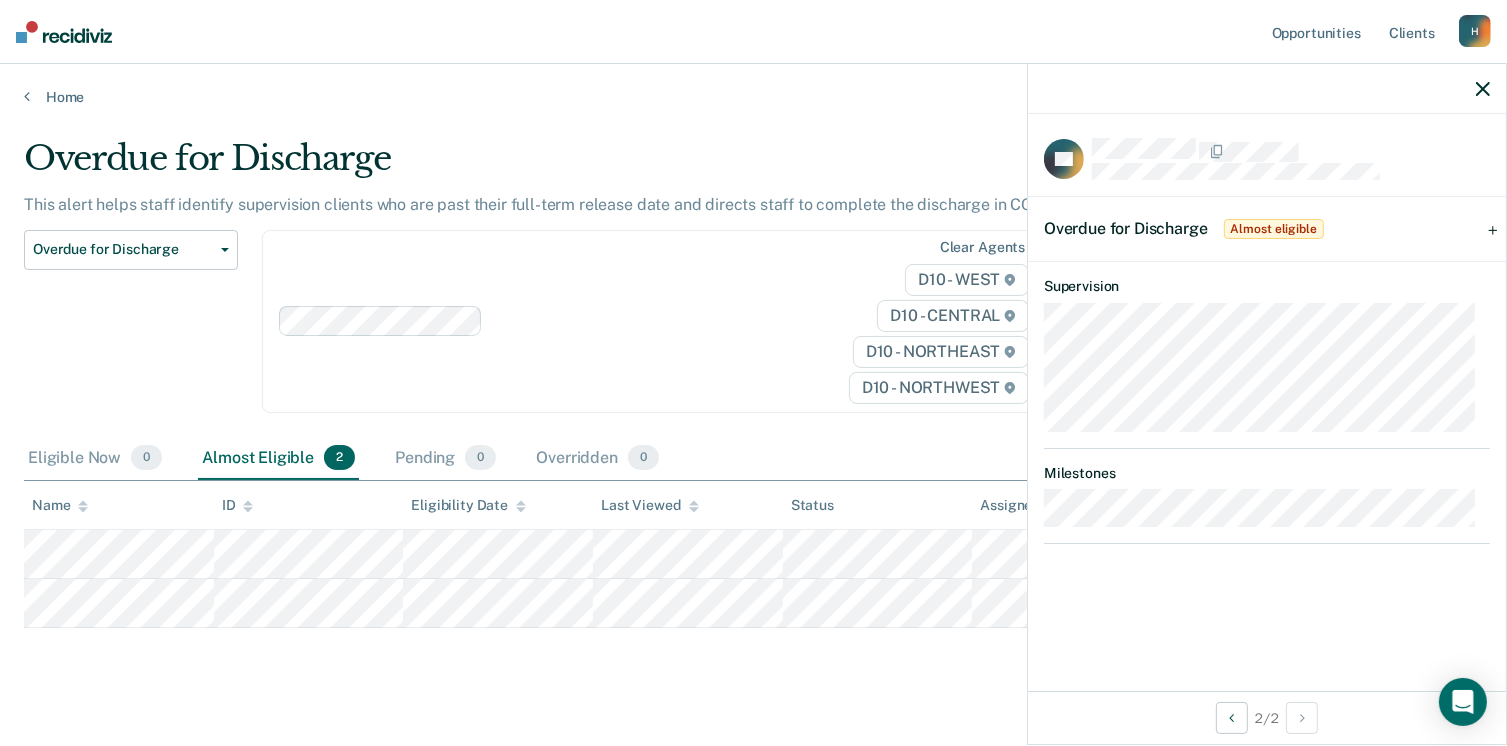 scroll, scrollTop: 0, scrollLeft: 0, axis: both 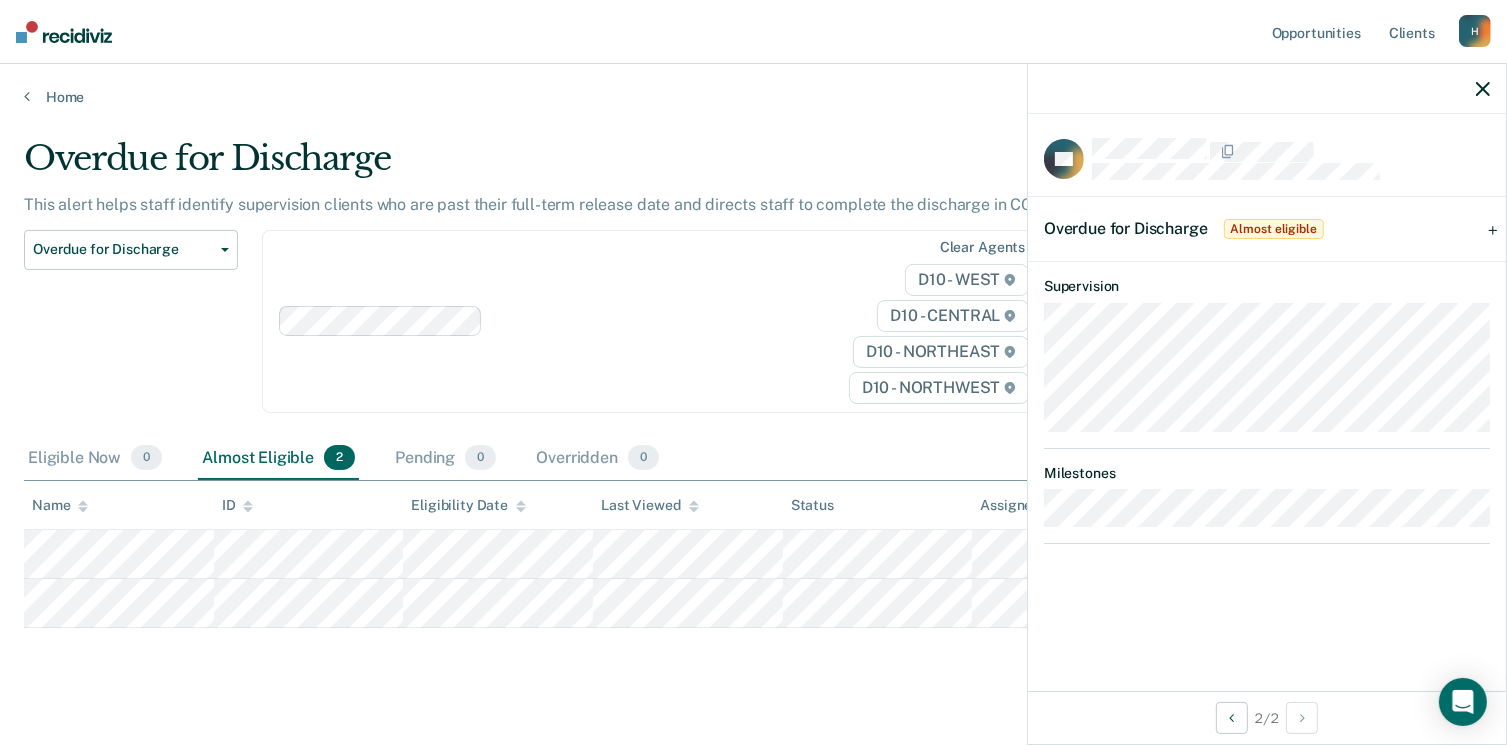 click on "Almost eligible" at bounding box center [1274, 229] 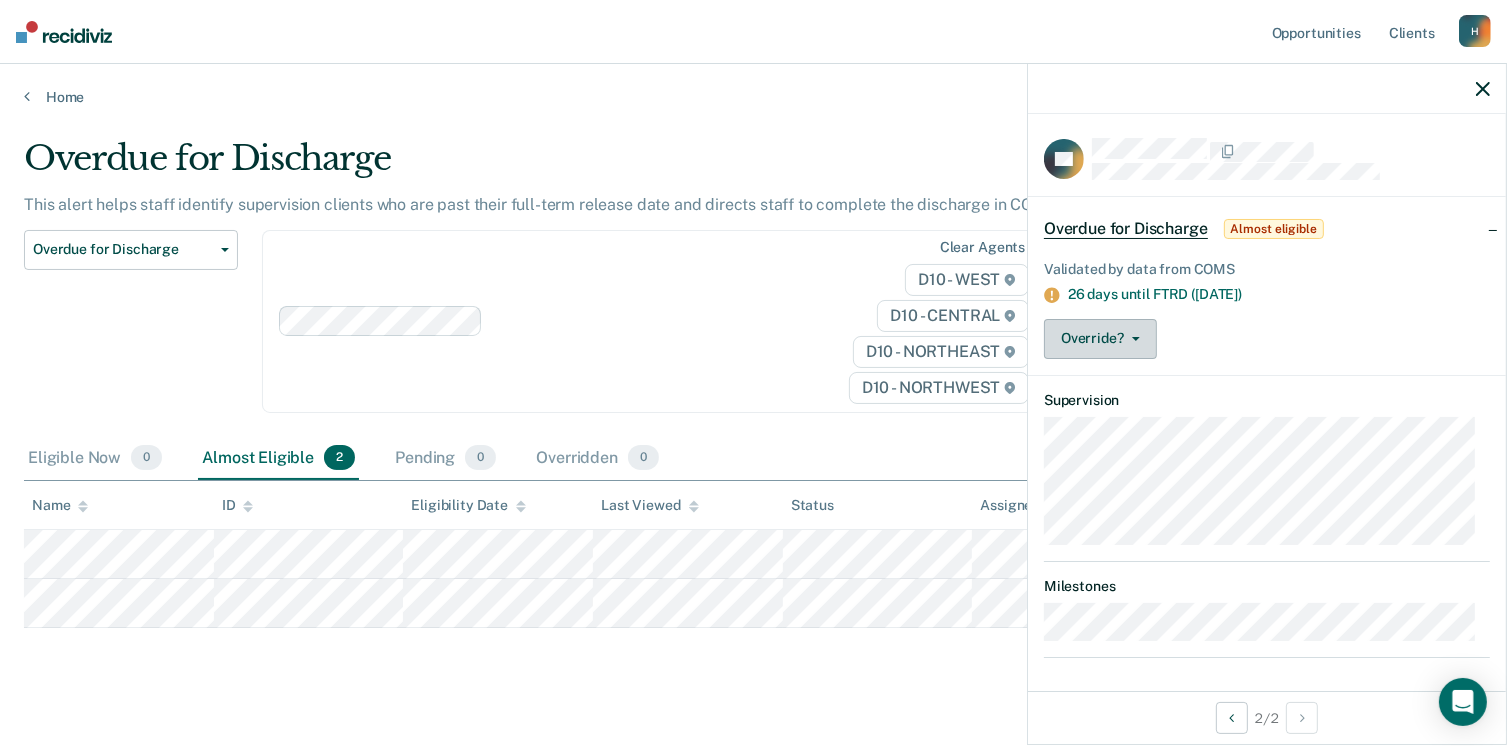 click on "Override?" at bounding box center [1100, 339] 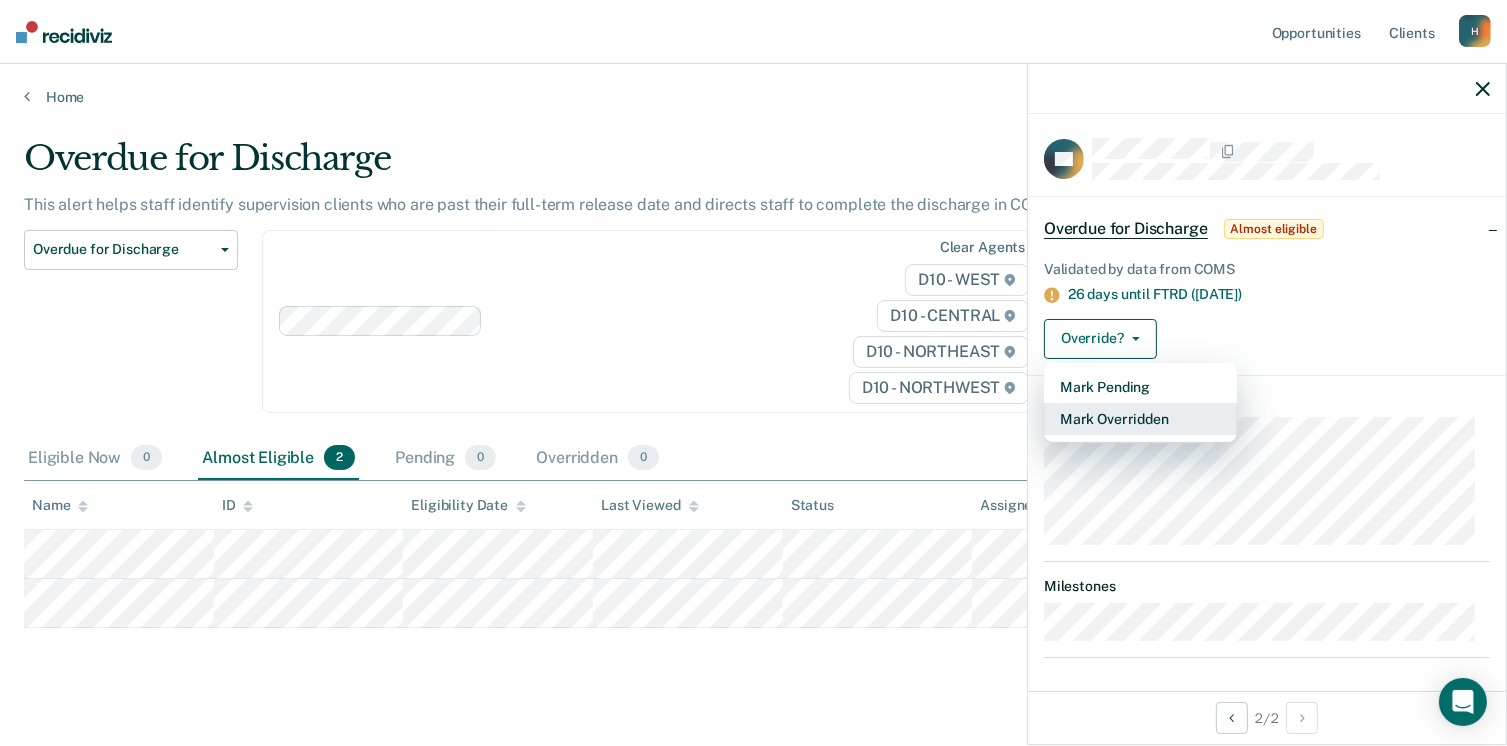 click on "Mark Overridden" at bounding box center [1140, 419] 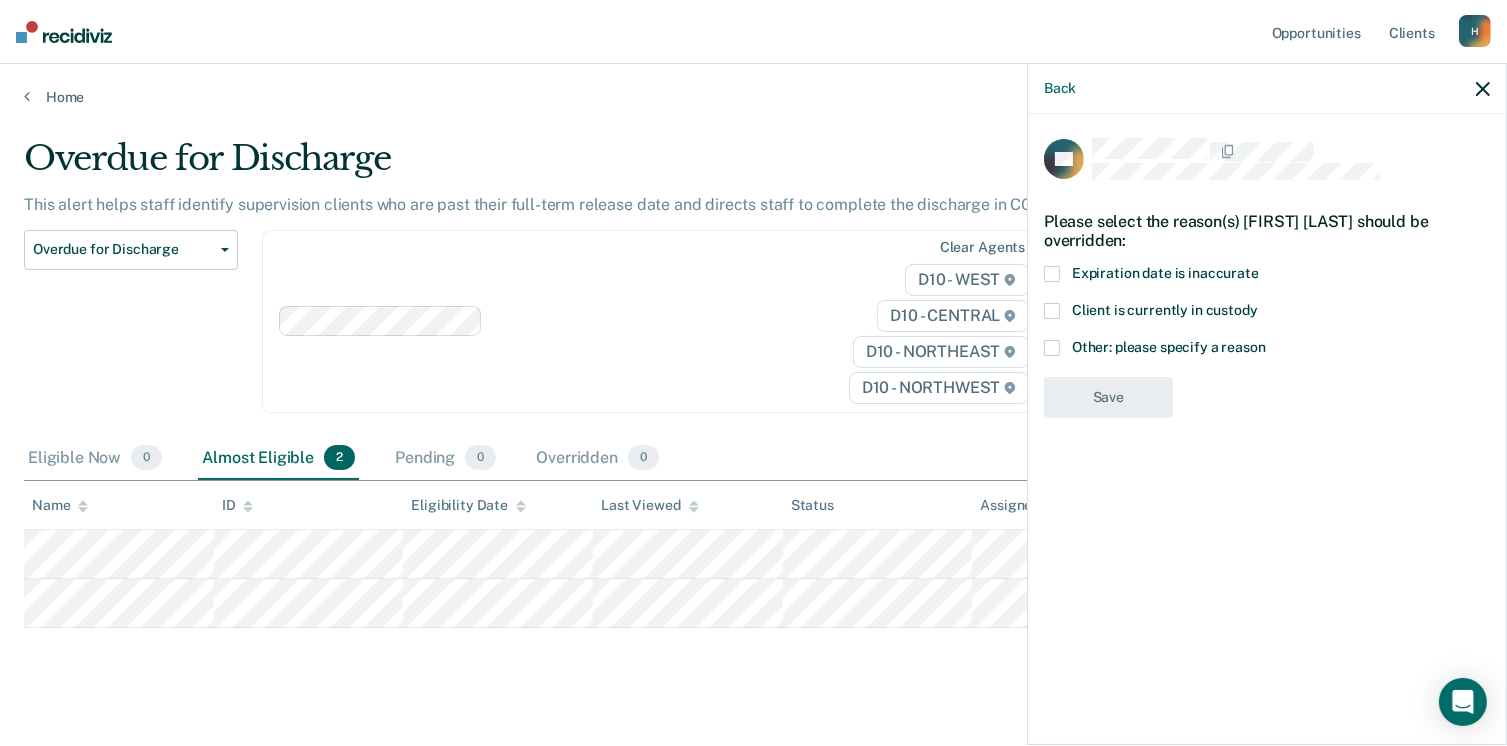 click at bounding box center (1052, 348) 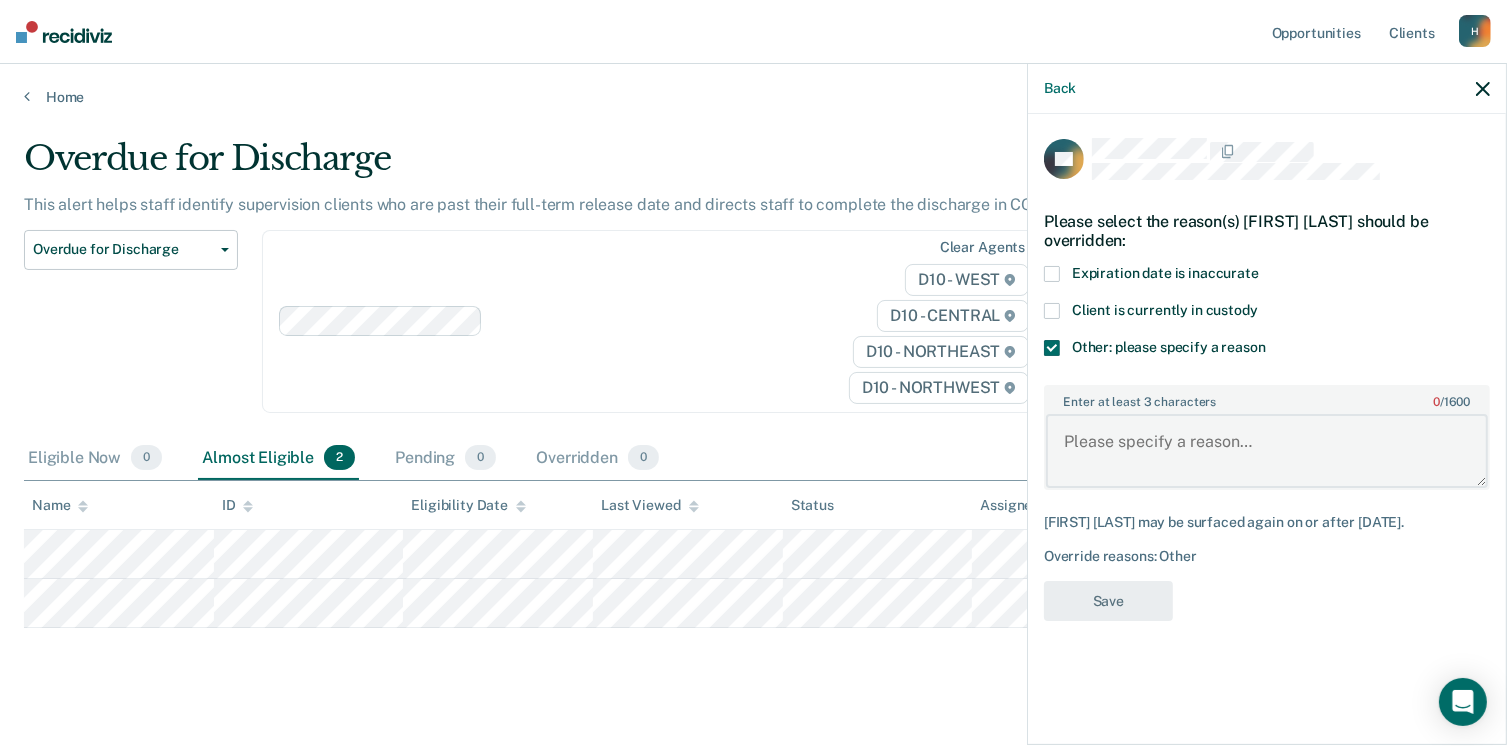click on "Enter at least 3 characters 0  /  1600" at bounding box center (1267, 451) 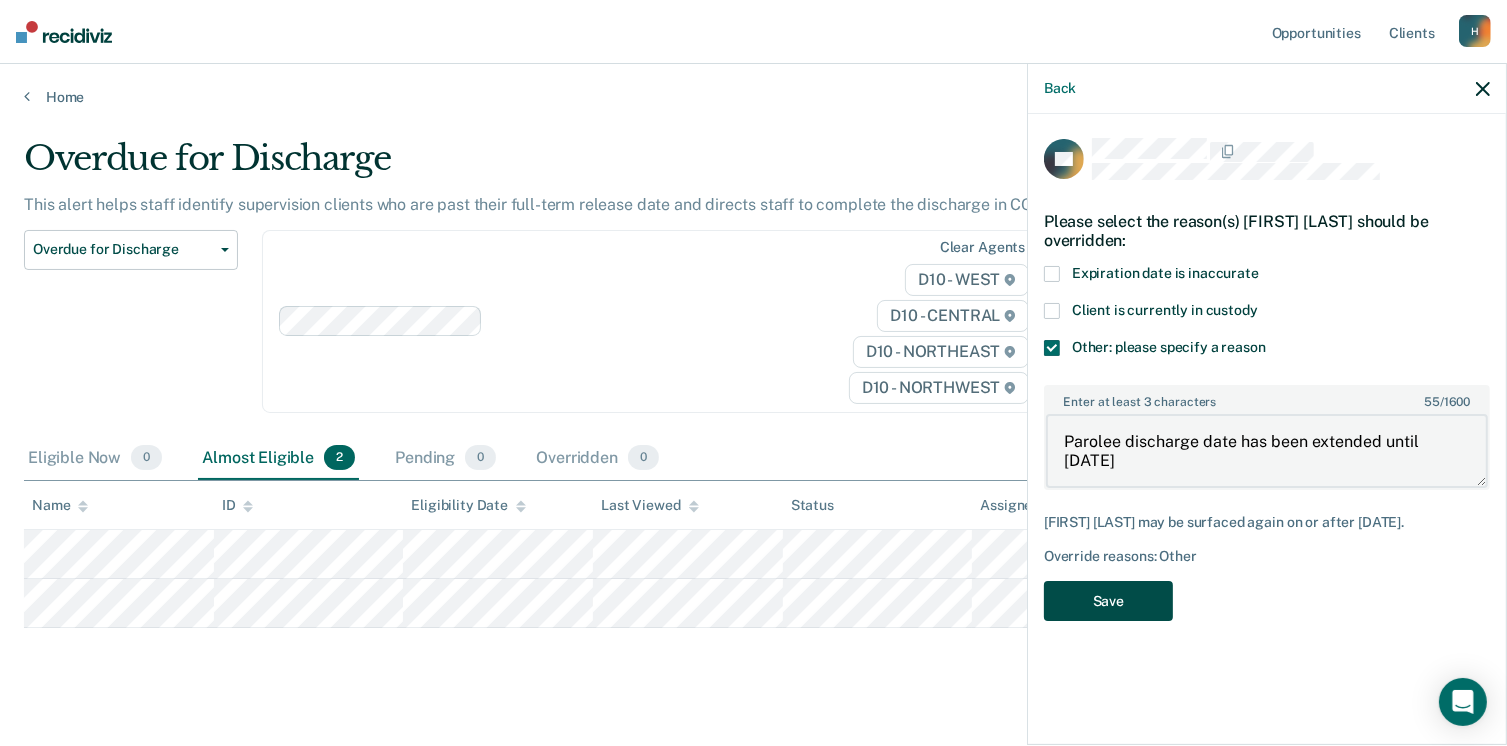 type on "Parolee discharge date has been extended until [DATE]" 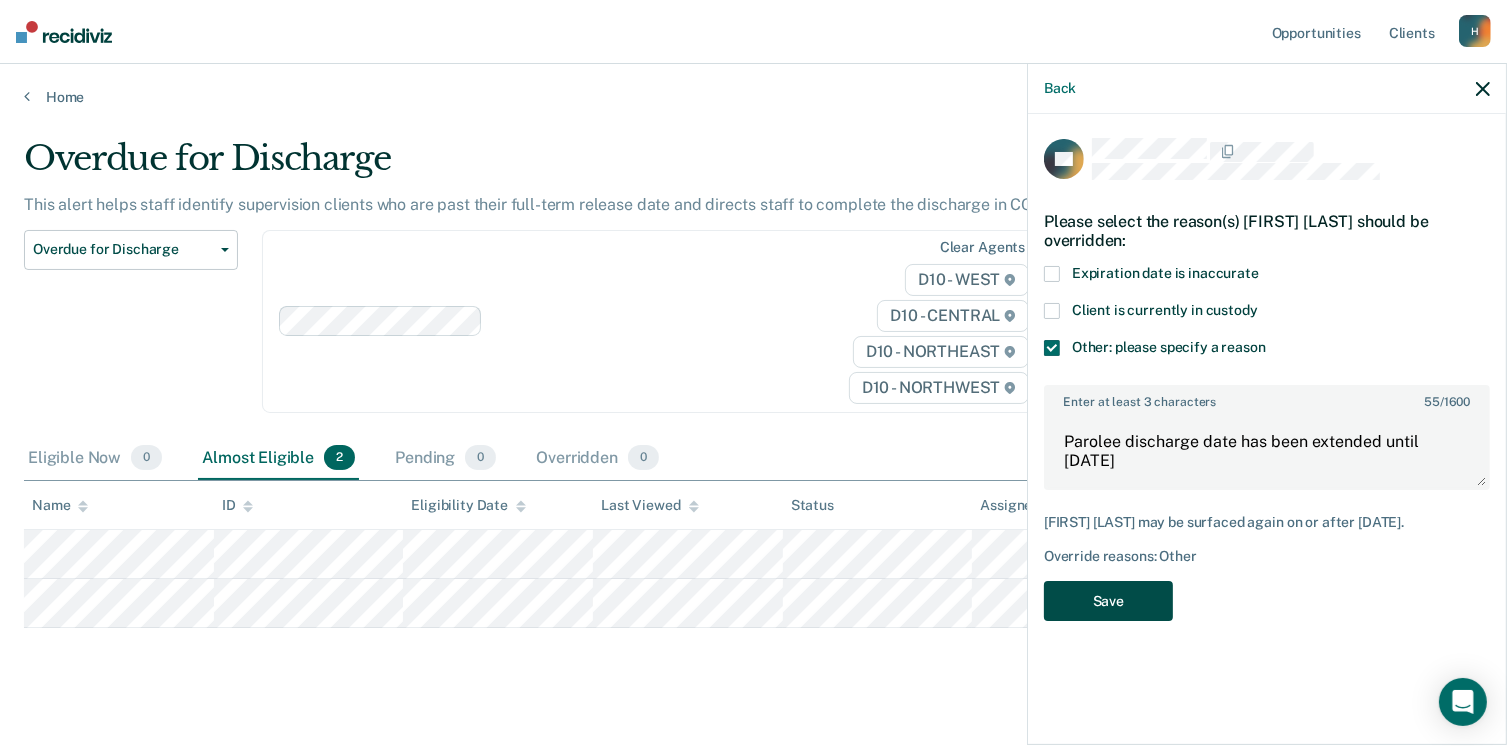 click on "Save" at bounding box center [1108, 601] 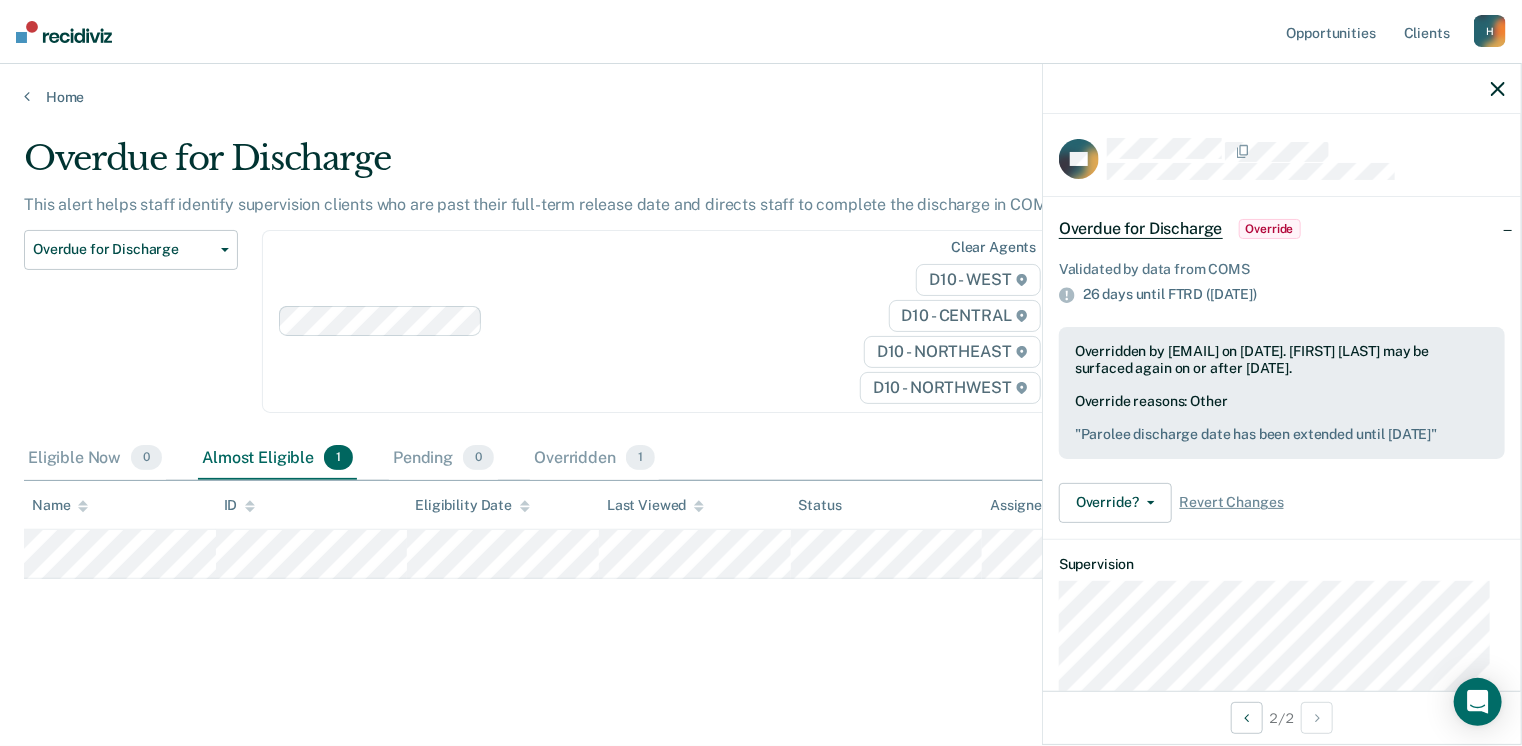 type 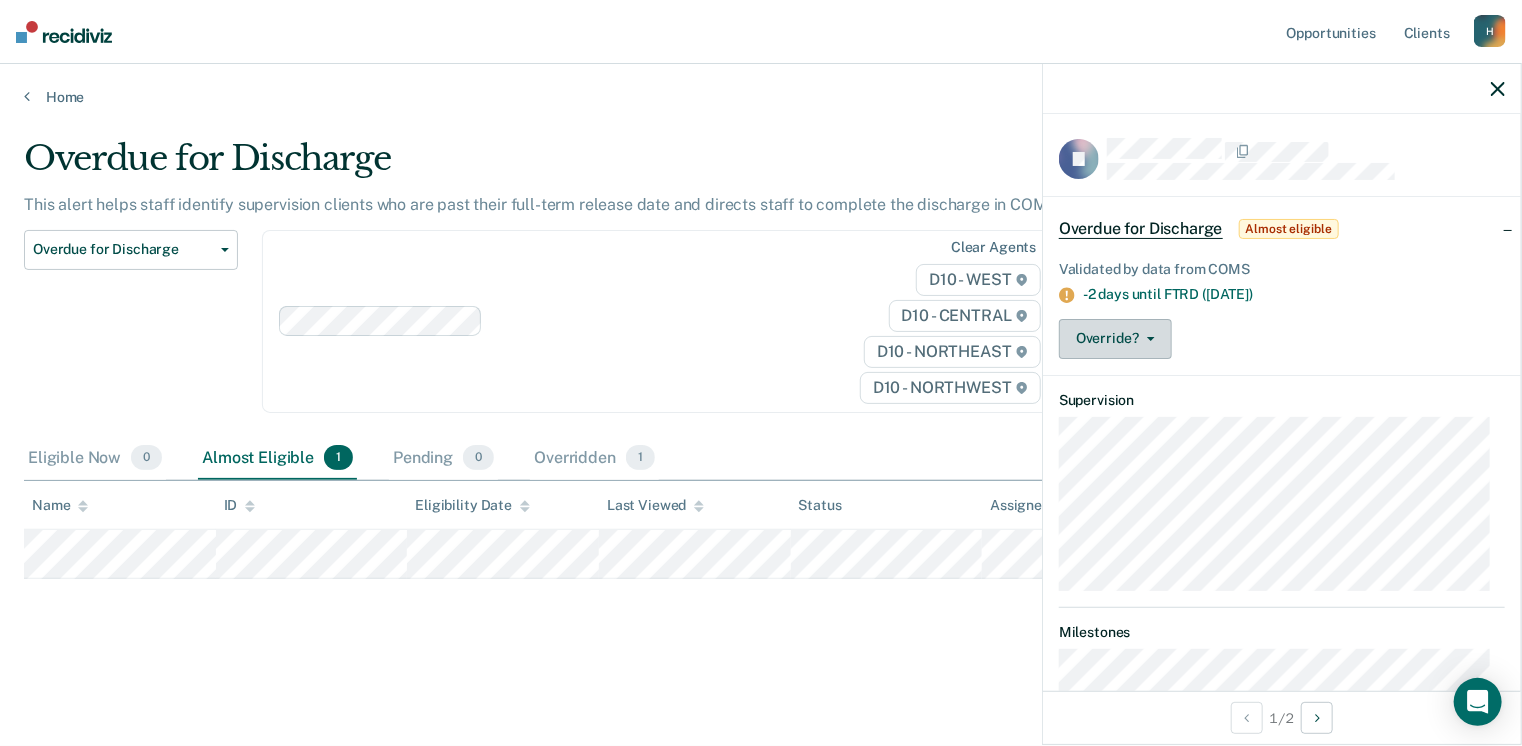 click at bounding box center [1151, 339] 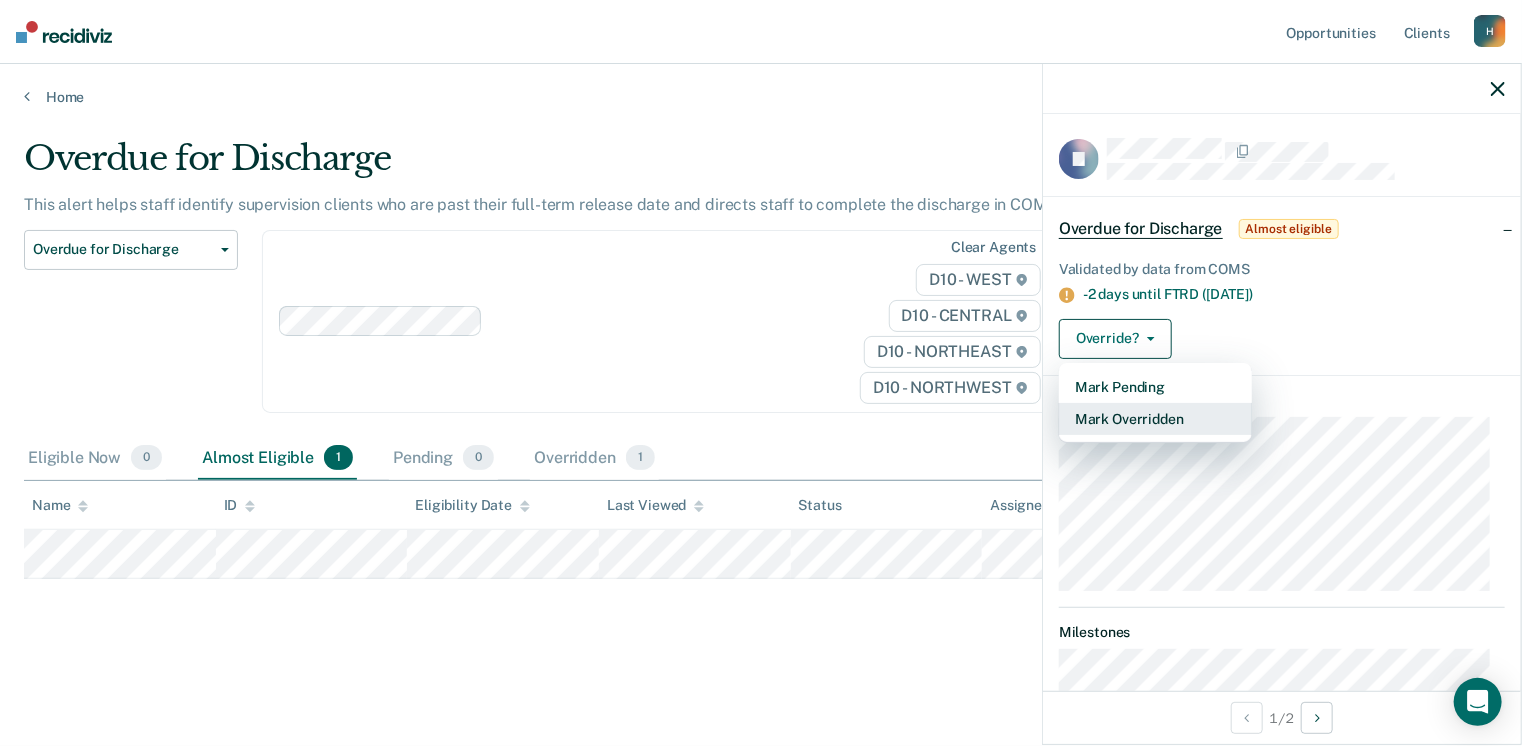 click on "Mark Overridden" at bounding box center (1155, 419) 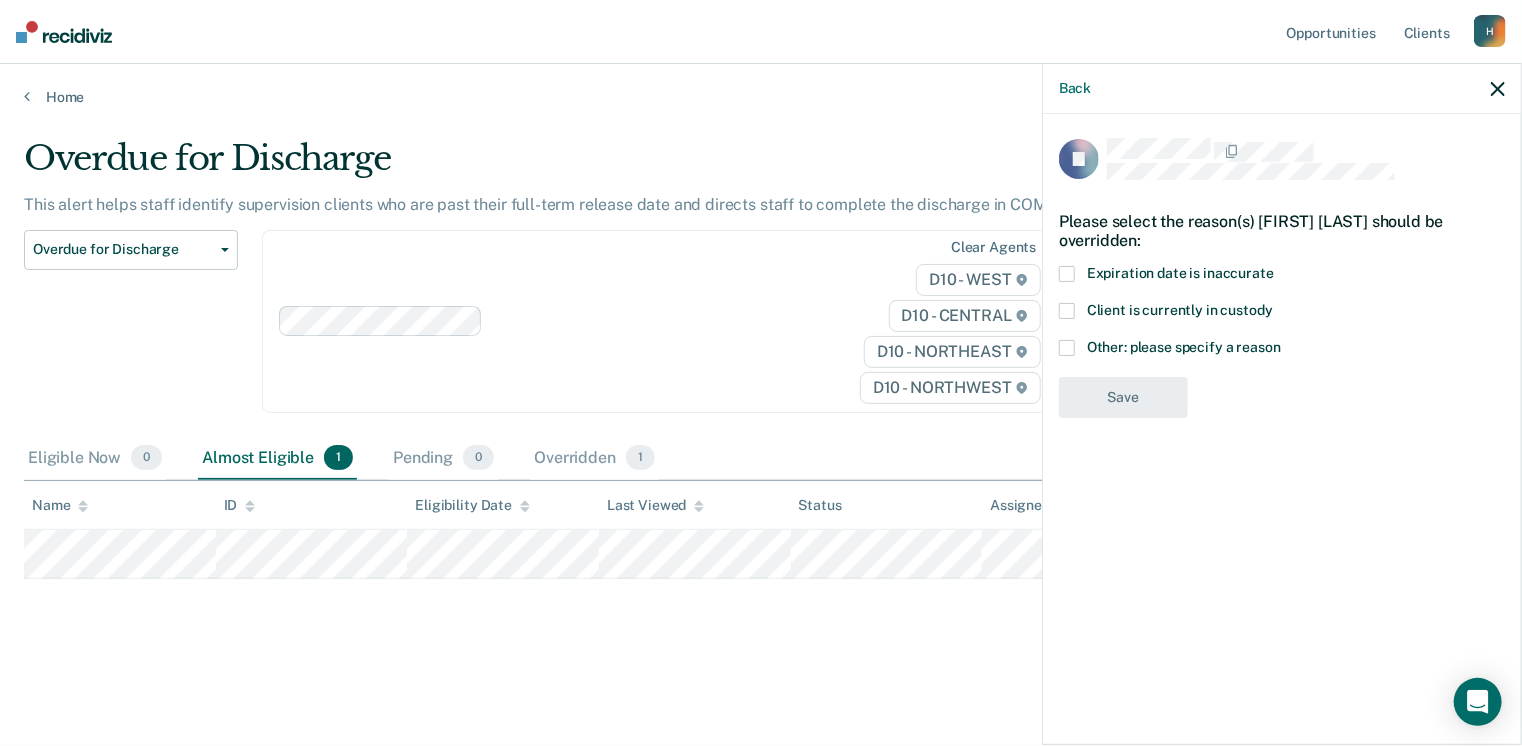 click at bounding box center (1067, 348) 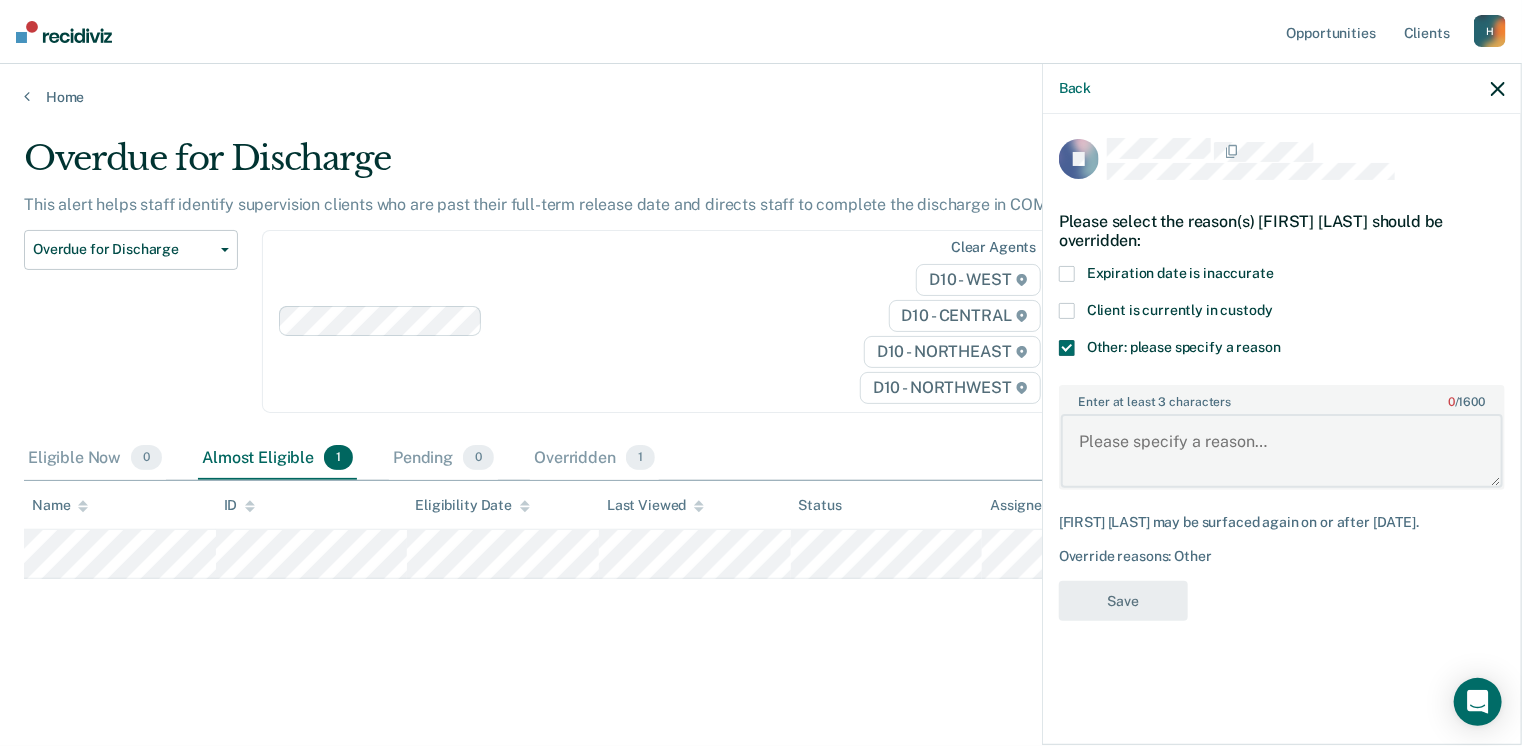 click on "Enter at least 3 characters 0  /  1600" at bounding box center [1282, 451] 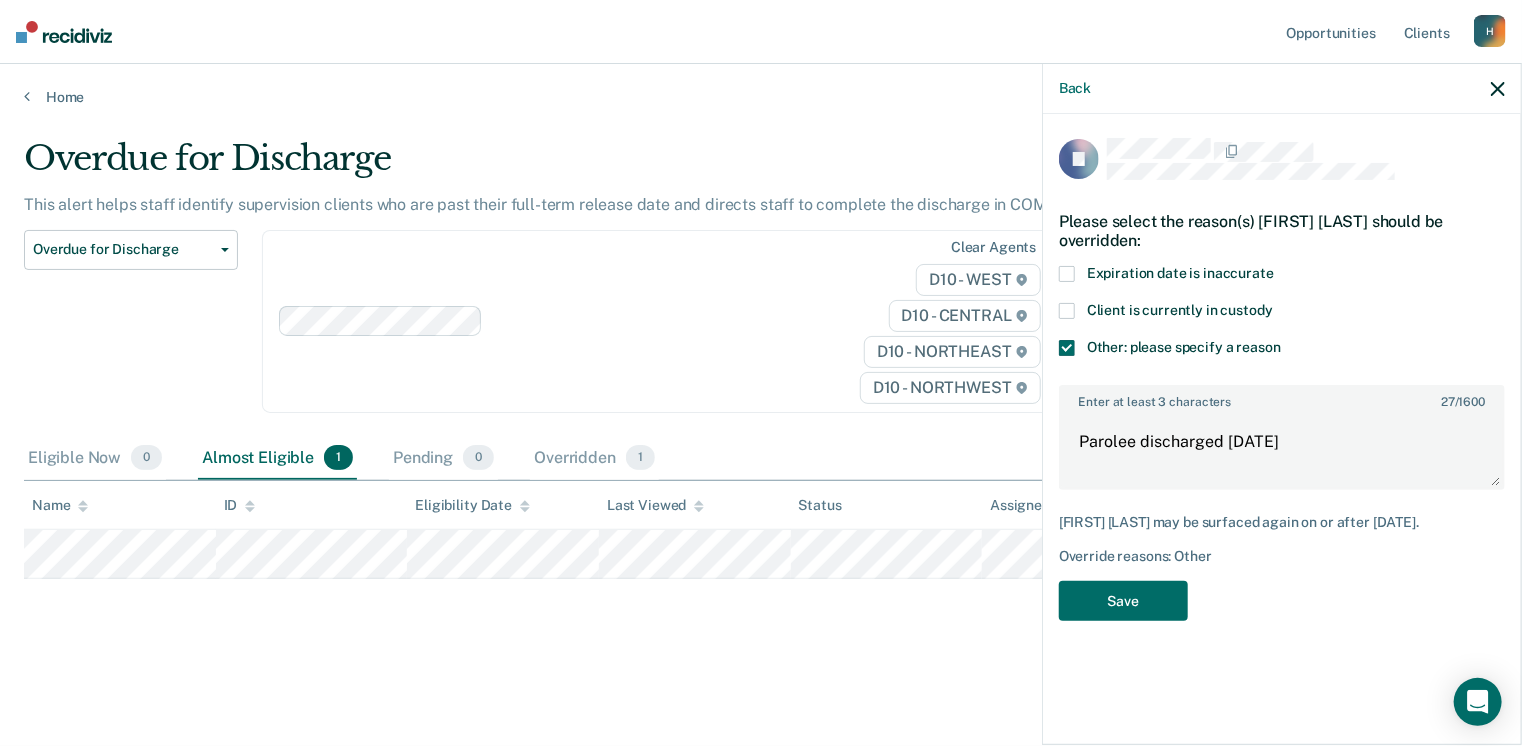 click on "[FIRST] [LAST] may be surfaced again on or after [DATE]." at bounding box center (1282, 522) 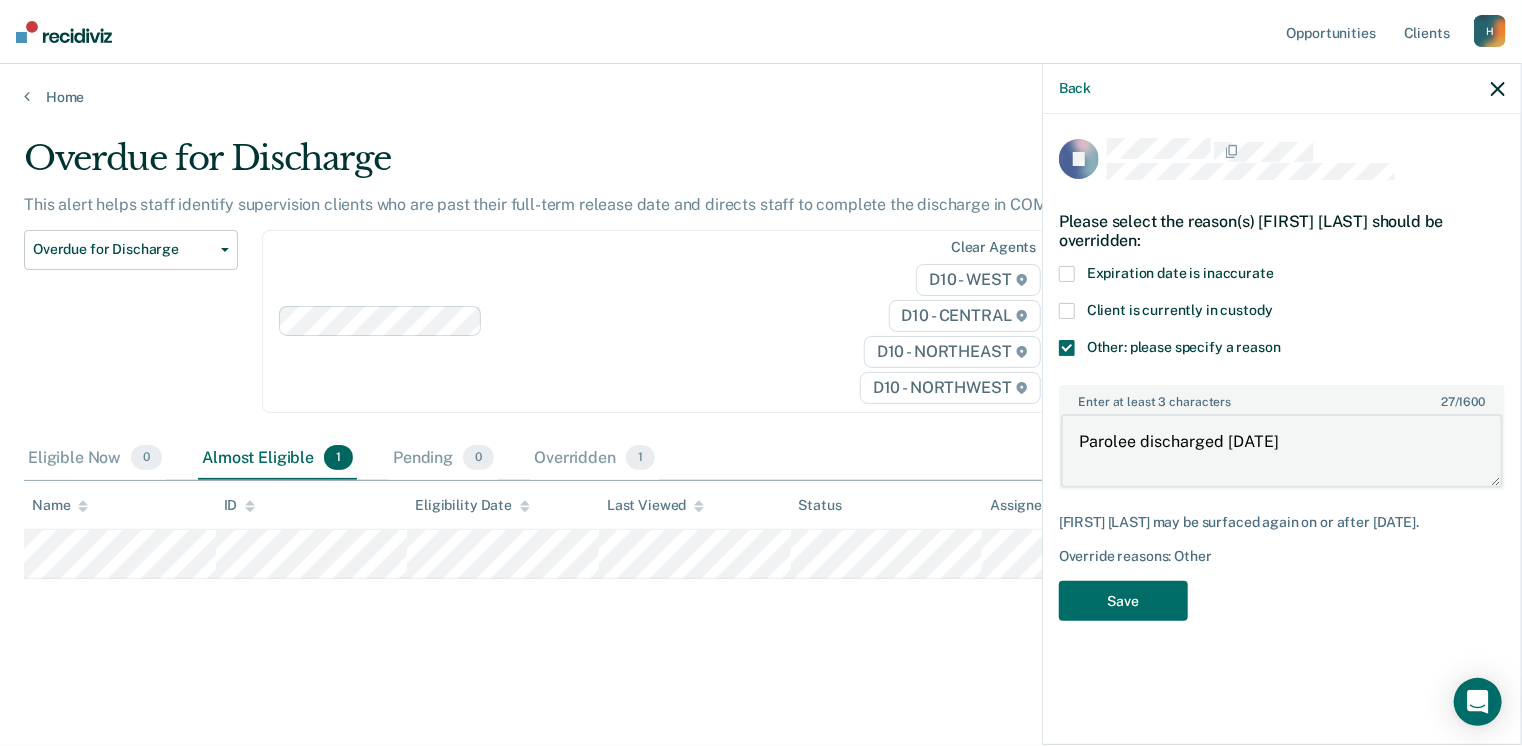 click on "Parolee discharged [DATE]" at bounding box center (1282, 451) 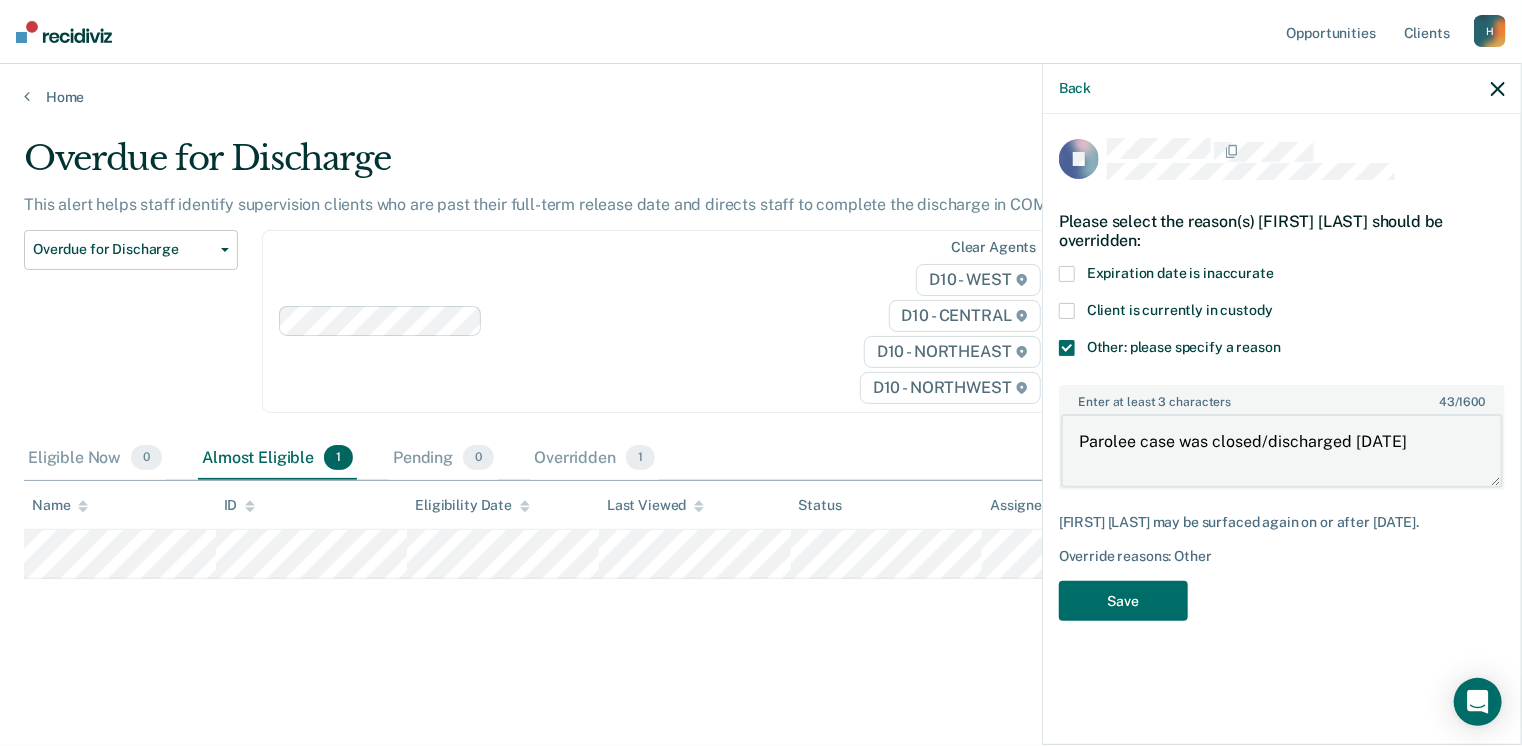 click on "Parolee case was closed/discharged [DATE]" at bounding box center [1282, 451] 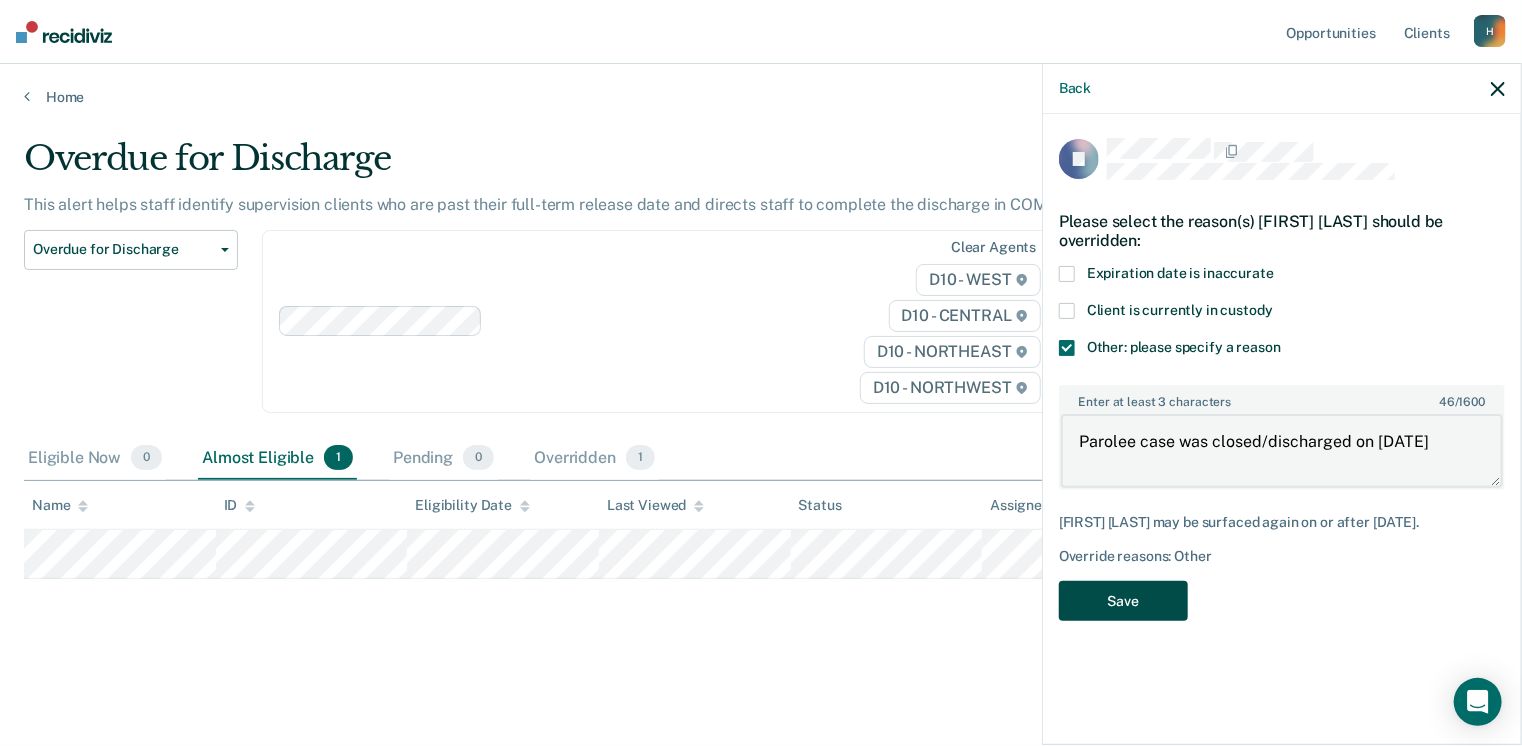 type on "Parolee case was closed/discharged on [DATE]" 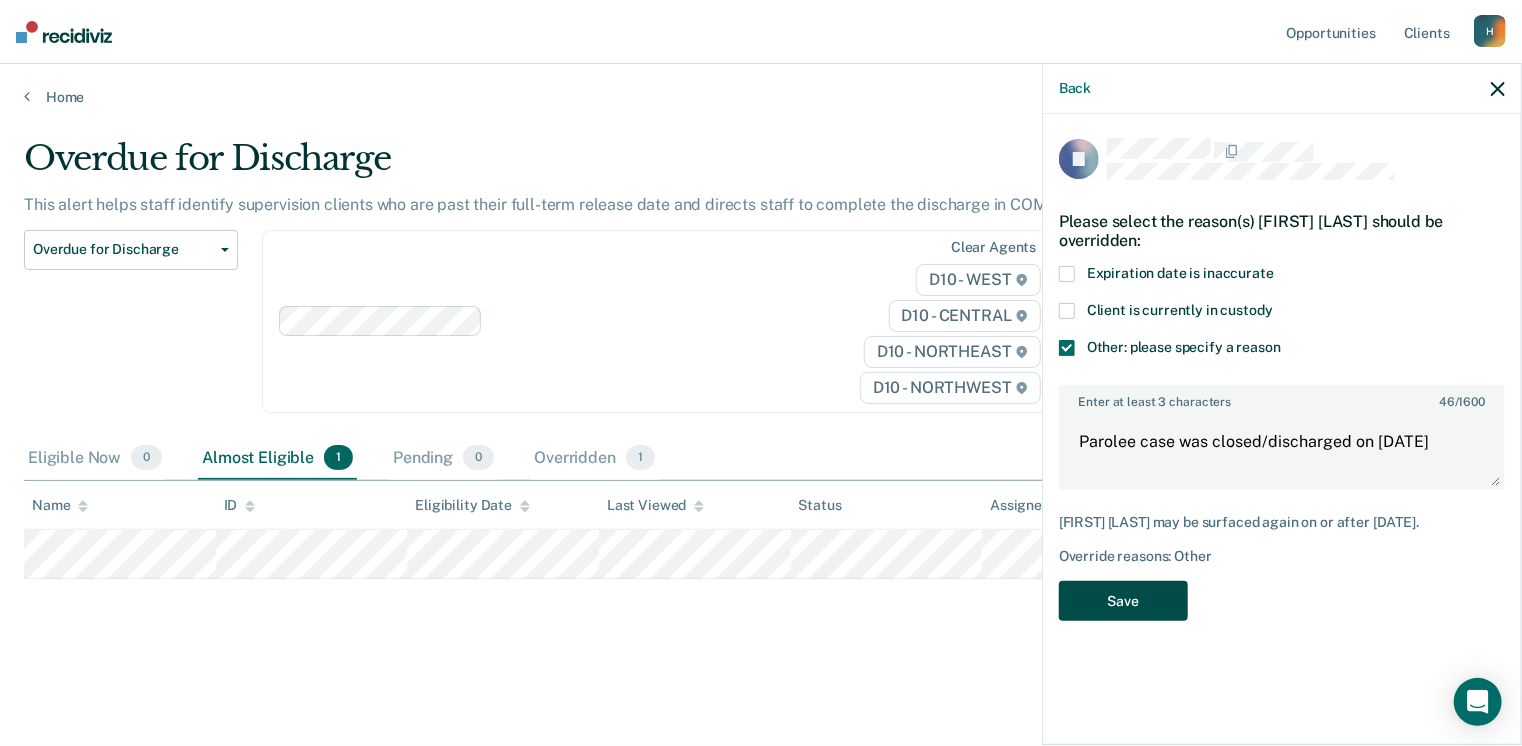 click on "Save" at bounding box center (1123, 601) 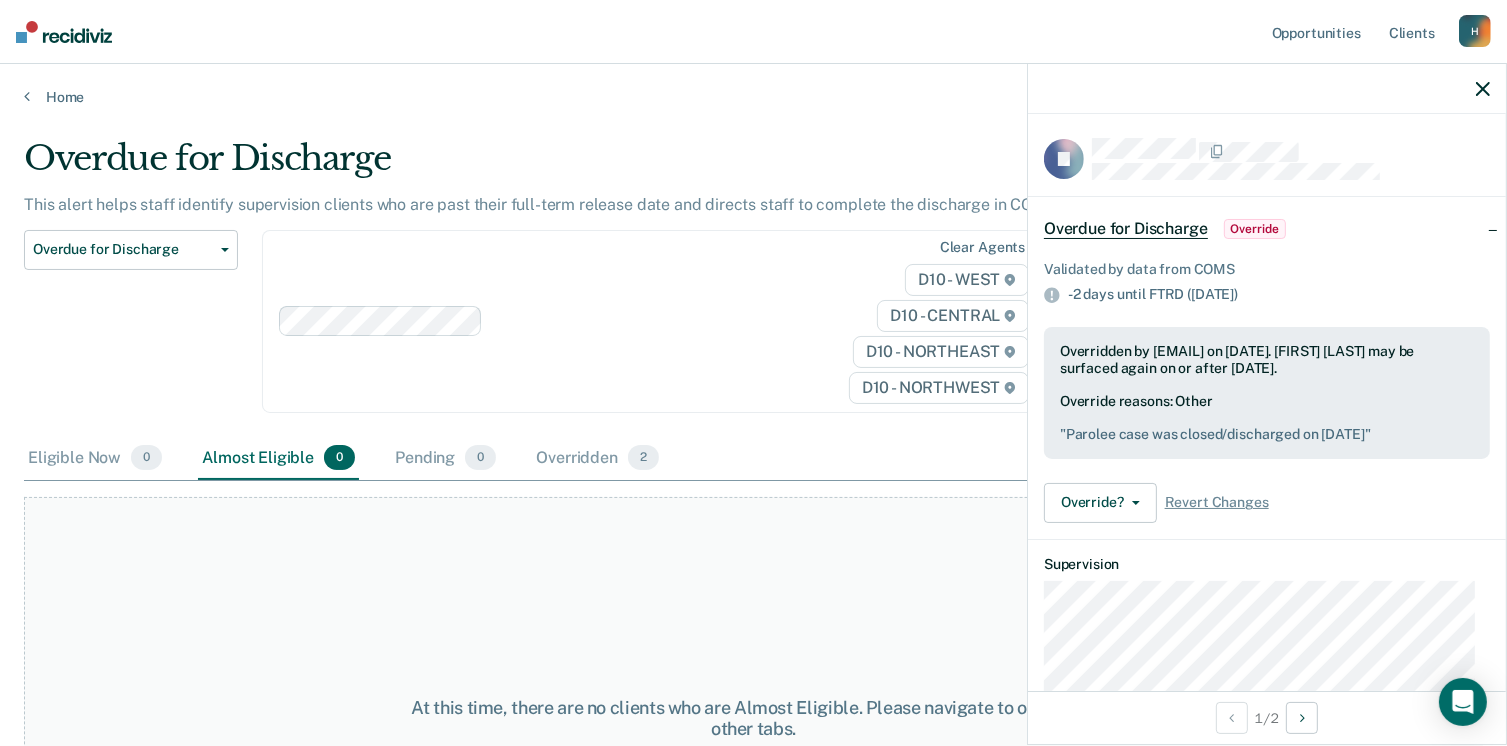 click at bounding box center (1483, 89) 